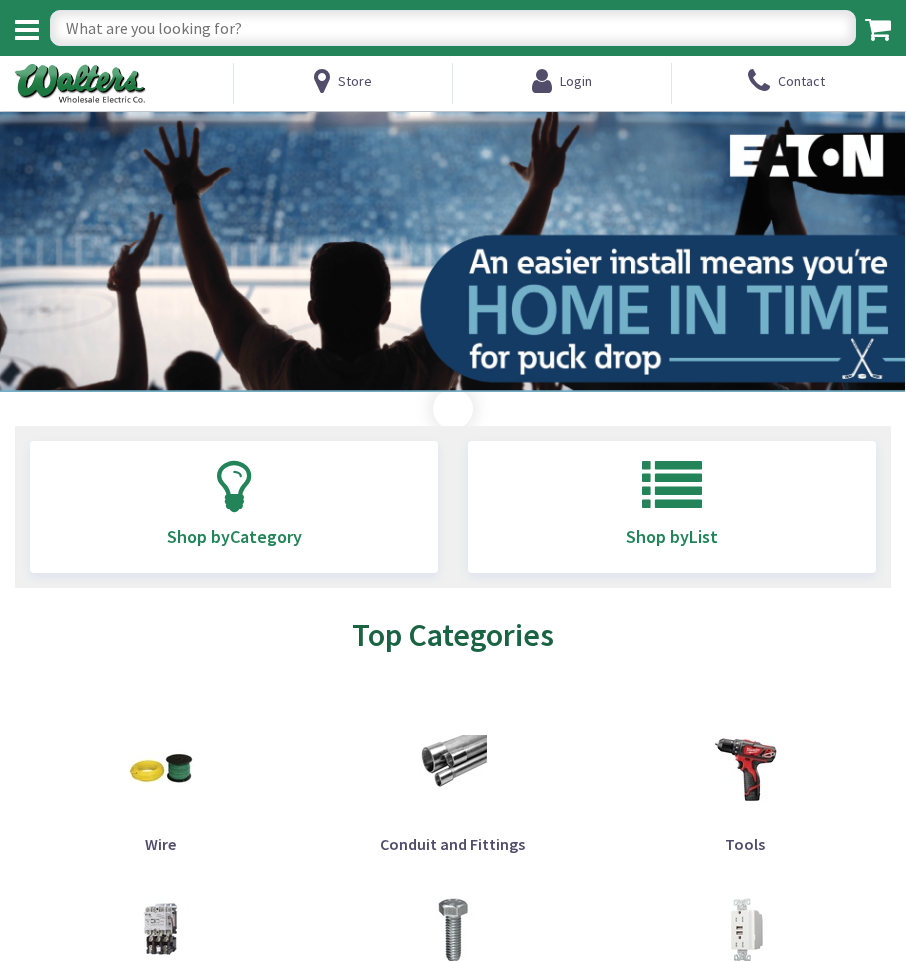 scroll, scrollTop: 0, scrollLeft: 0, axis: both 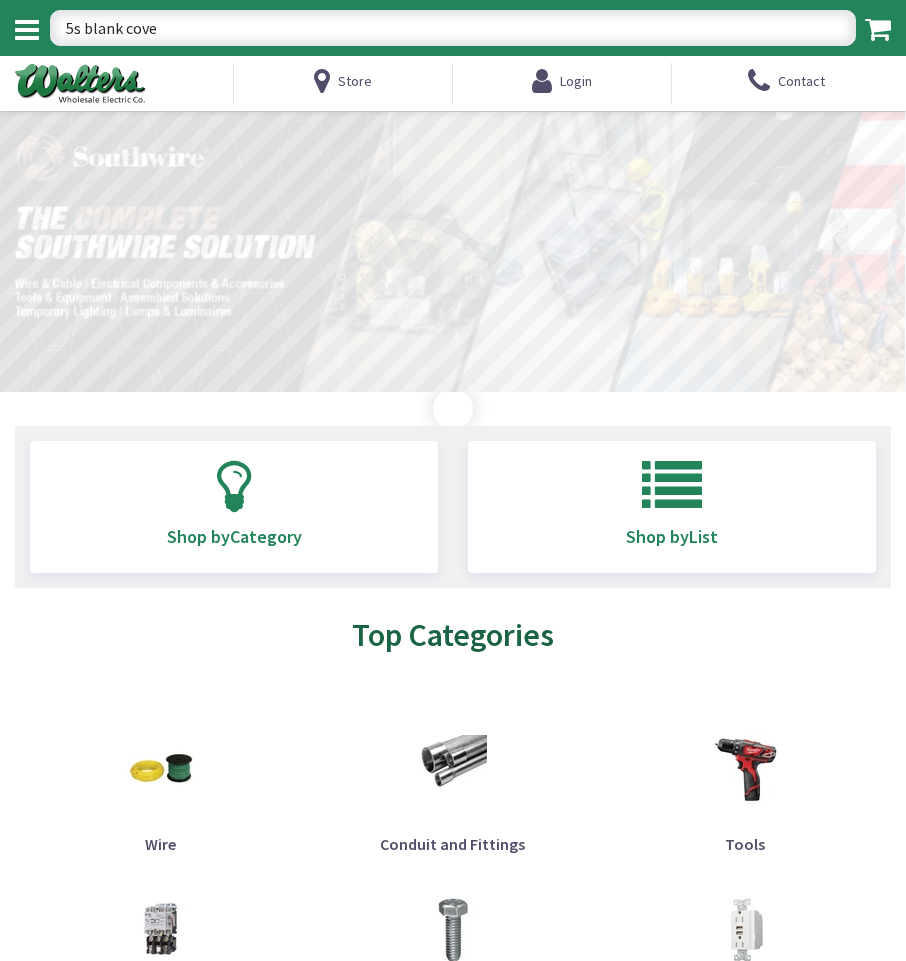 type on "5s blank cover" 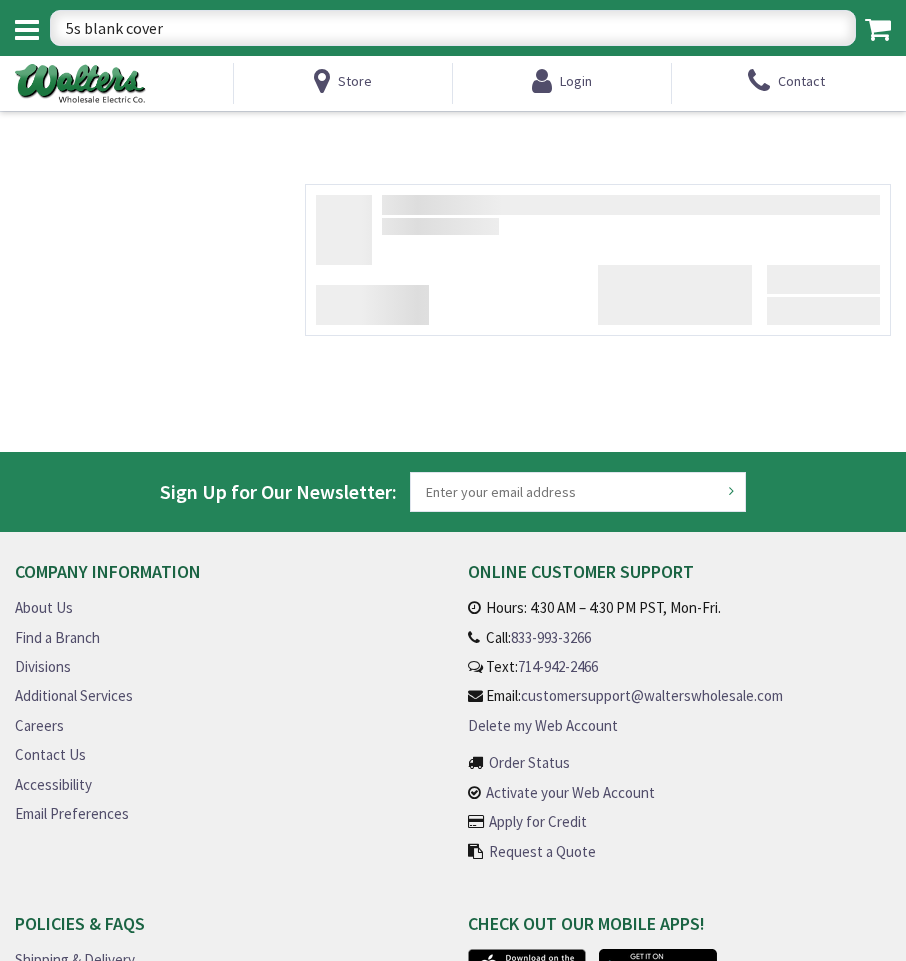 scroll, scrollTop: 0, scrollLeft: 0, axis: both 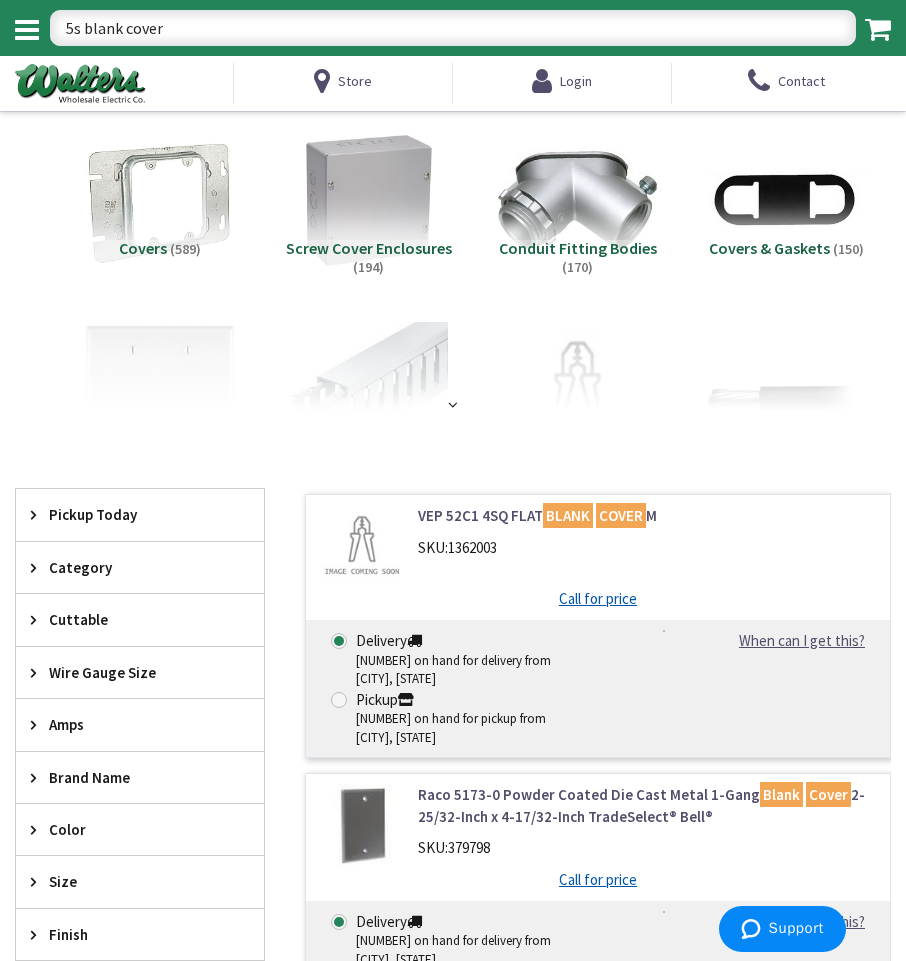 drag, startPoint x: 413, startPoint y: 12, endPoint x: 408, endPoint y: 21, distance: 10.29563 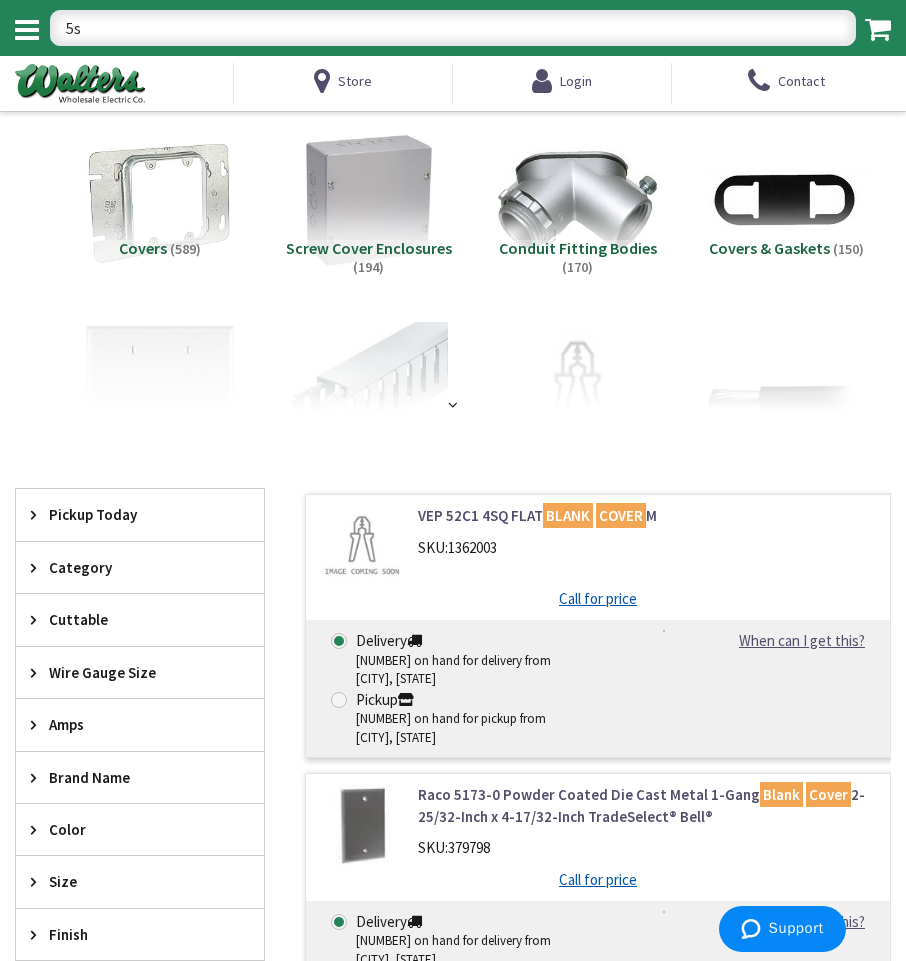 type on "5" 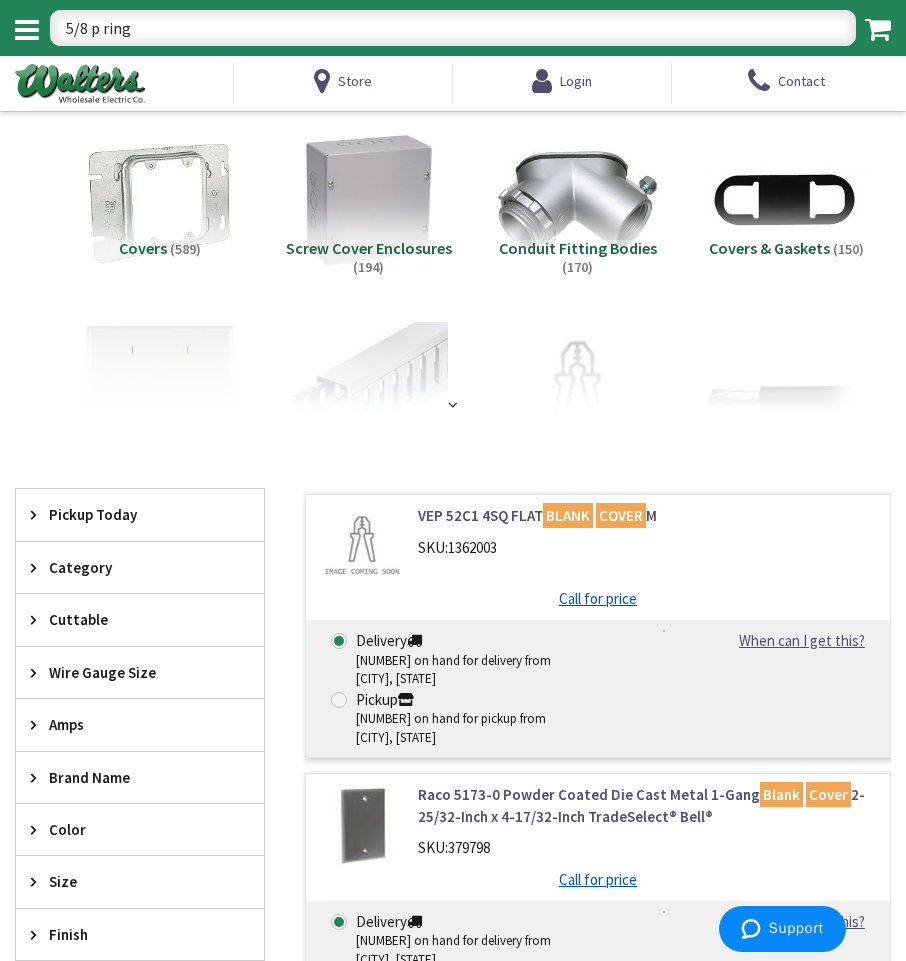type on "5/8 p rings" 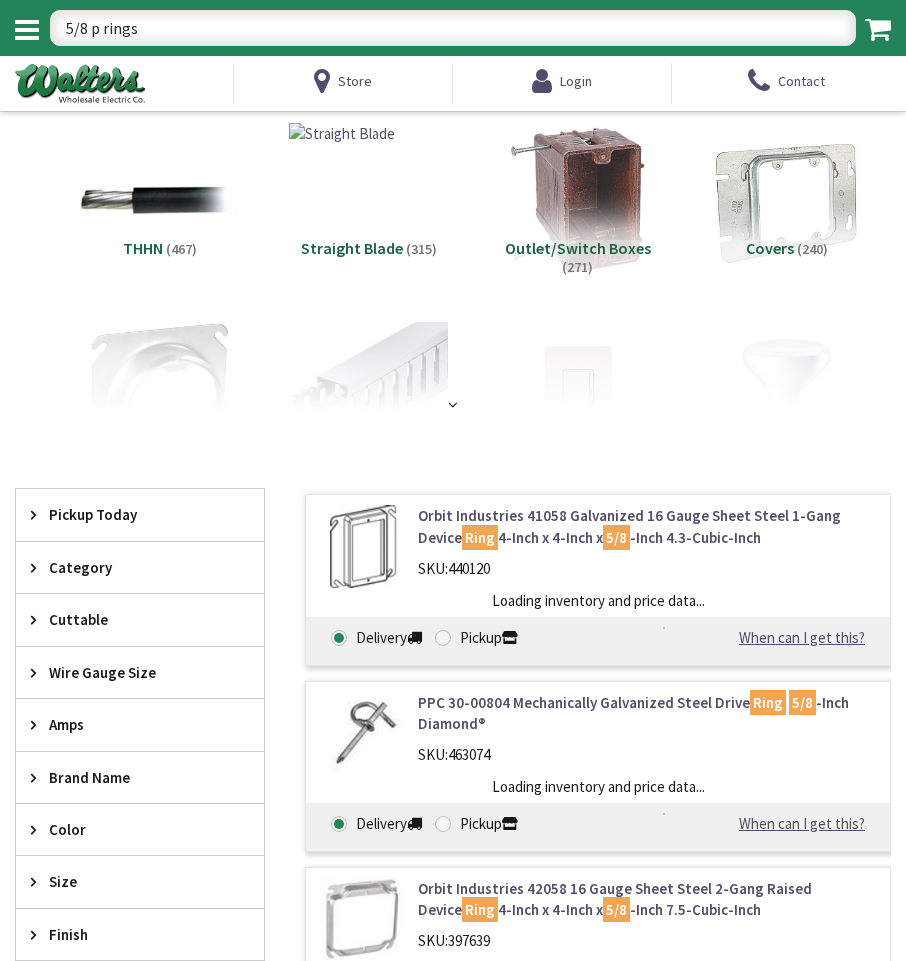 scroll, scrollTop: 0, scrollLeft: 0, axis: both 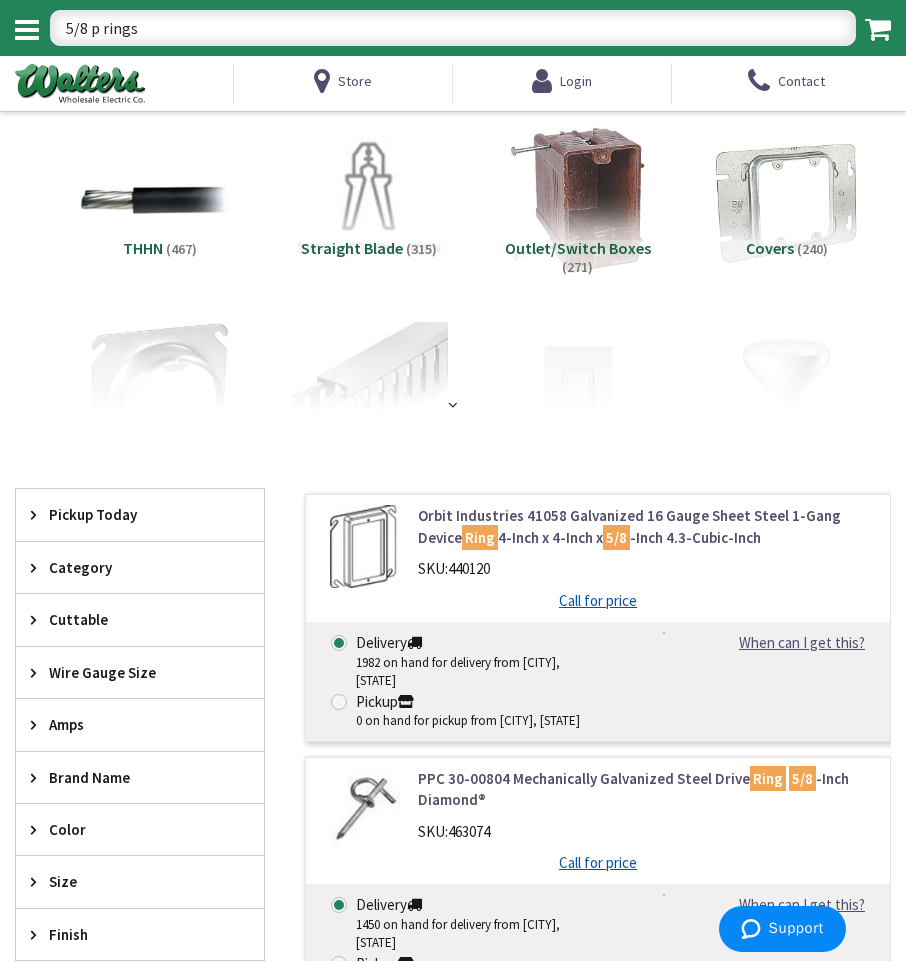 click on "5/8 p rings" at bounding box center (453, 28) 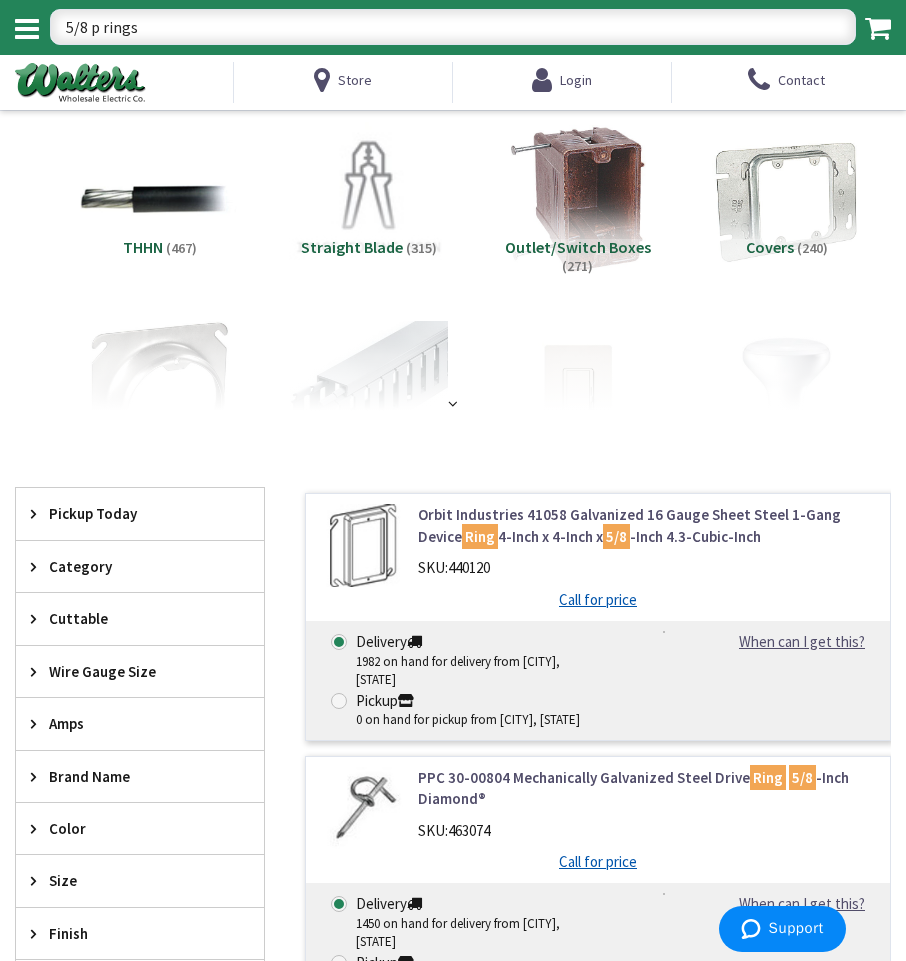scroll, scrollTop: 0, scrollLeft: 0, axis: both 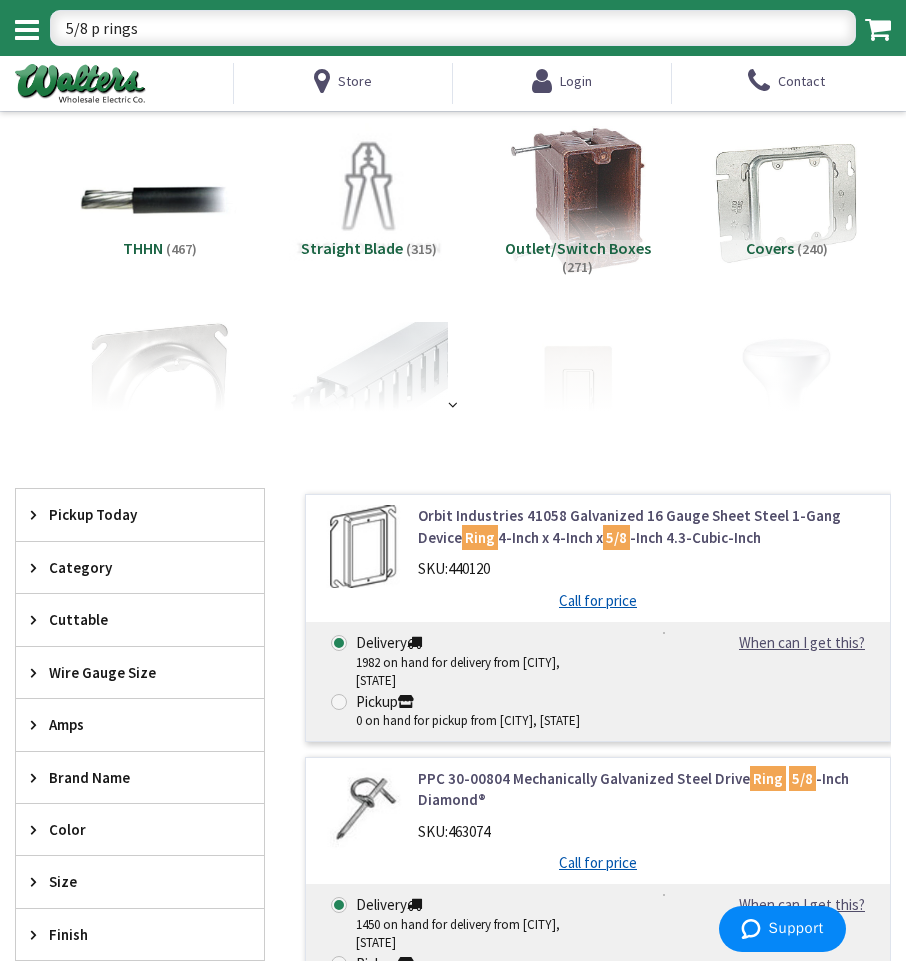 click on "5/8 p rings" at bounding box center [453, 28] 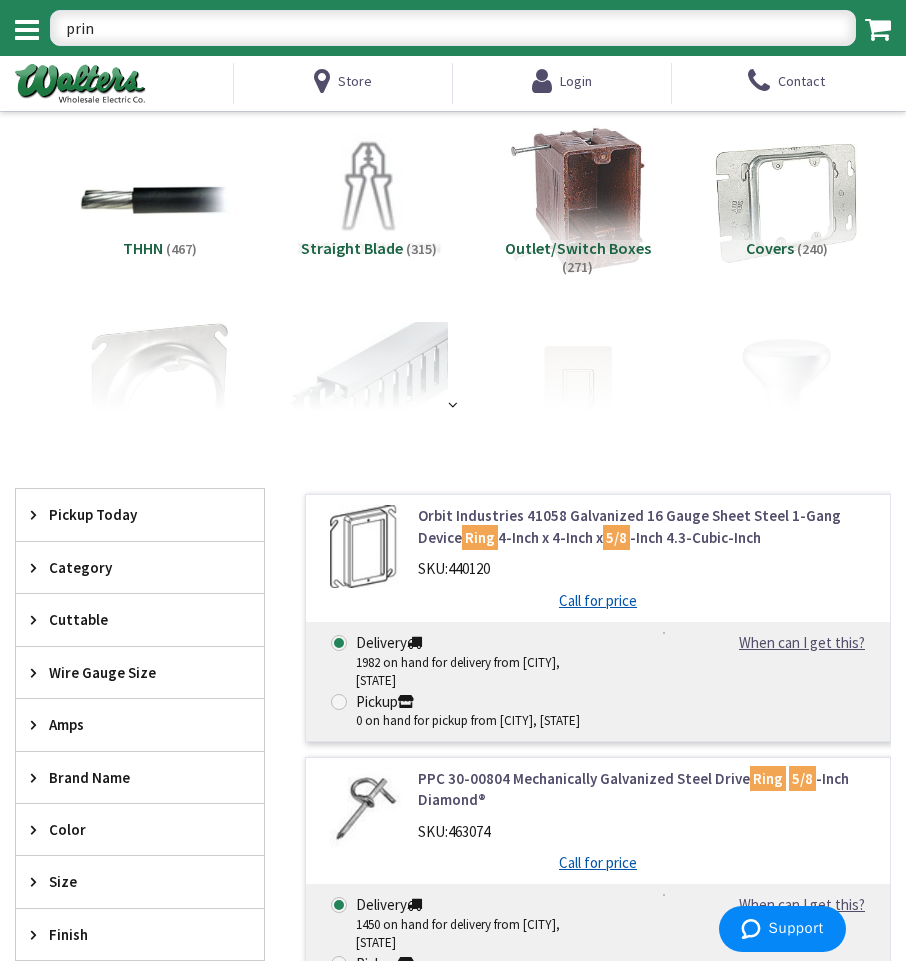 type on "pring" 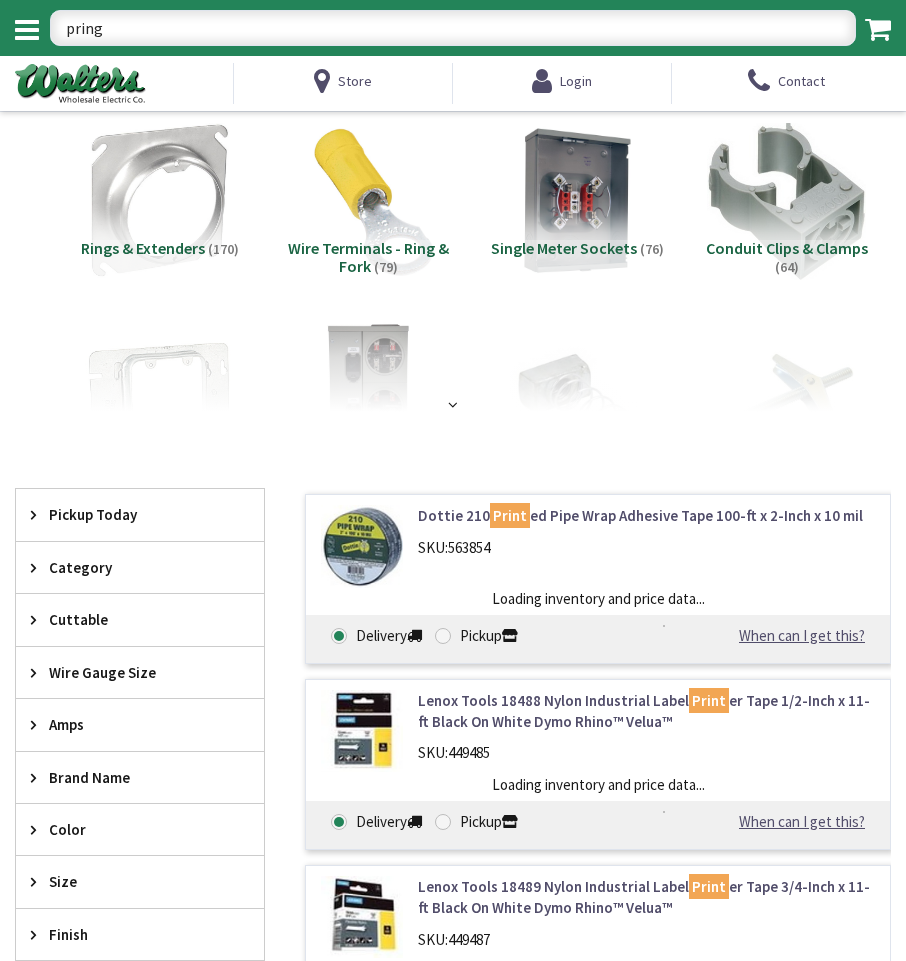 scroll, scrollTop: 0, scrollLeft: 0, axis: both 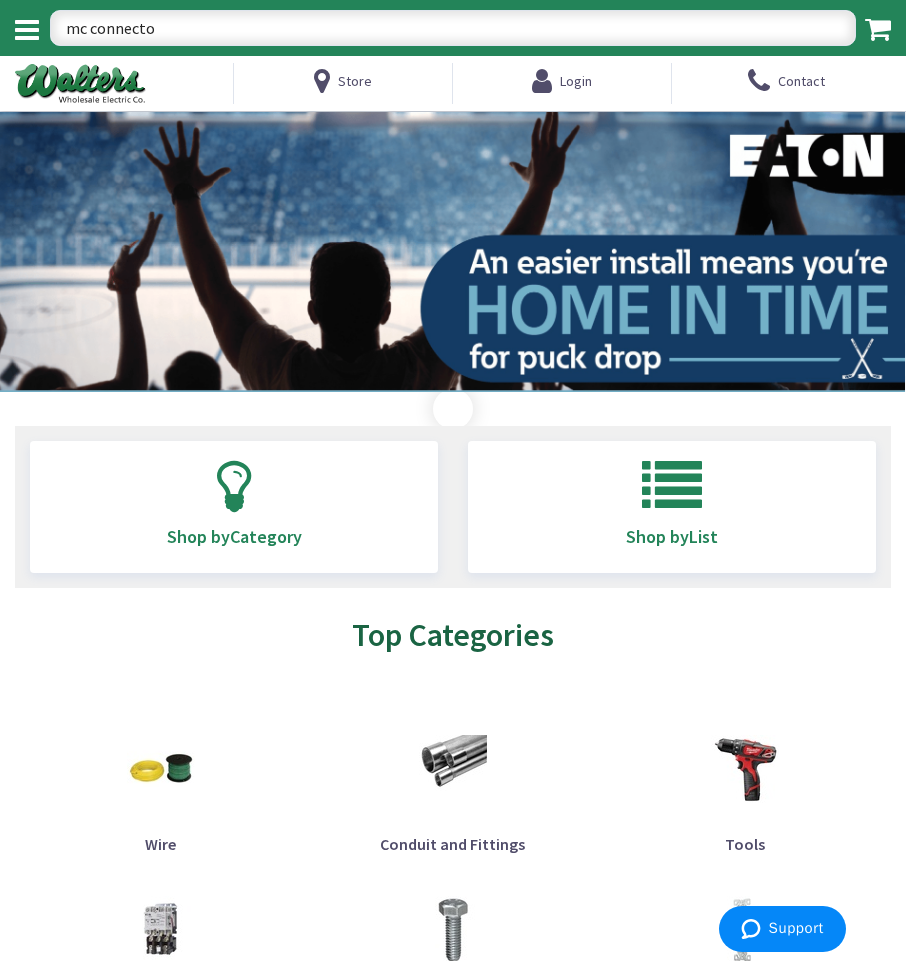 type on "mc connector" 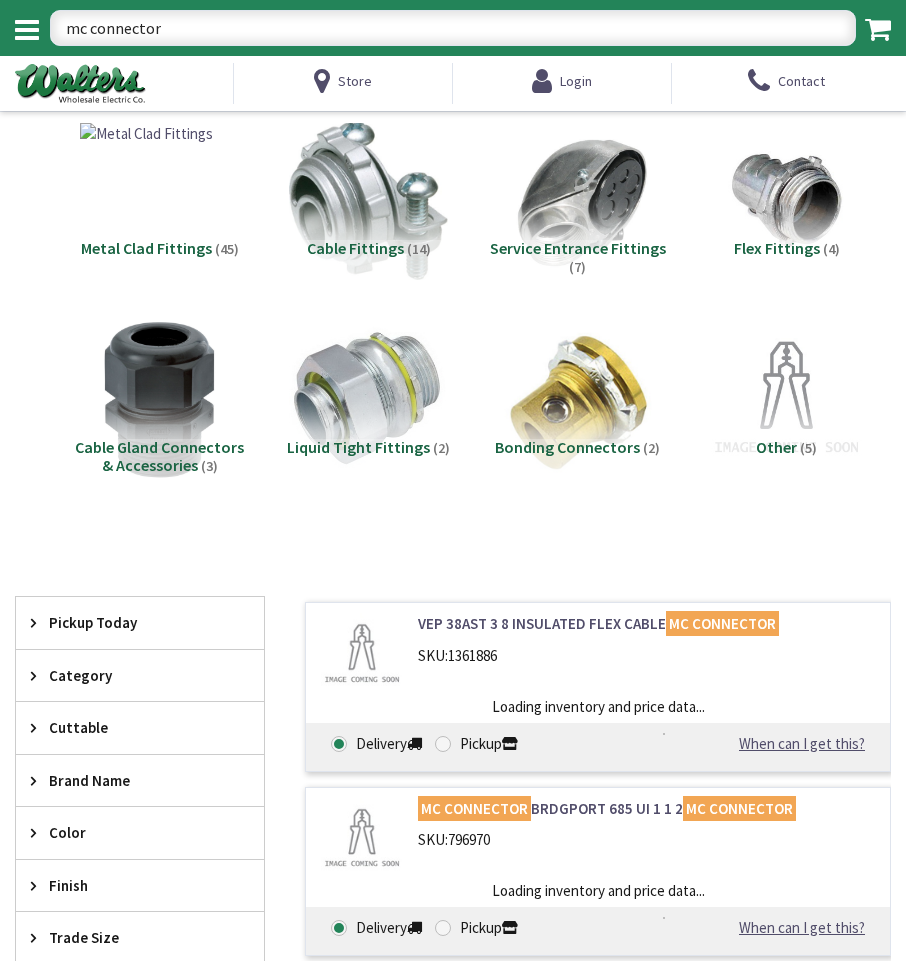 scroll, scrollTop: 0, scrollLeft: 0, axis: both 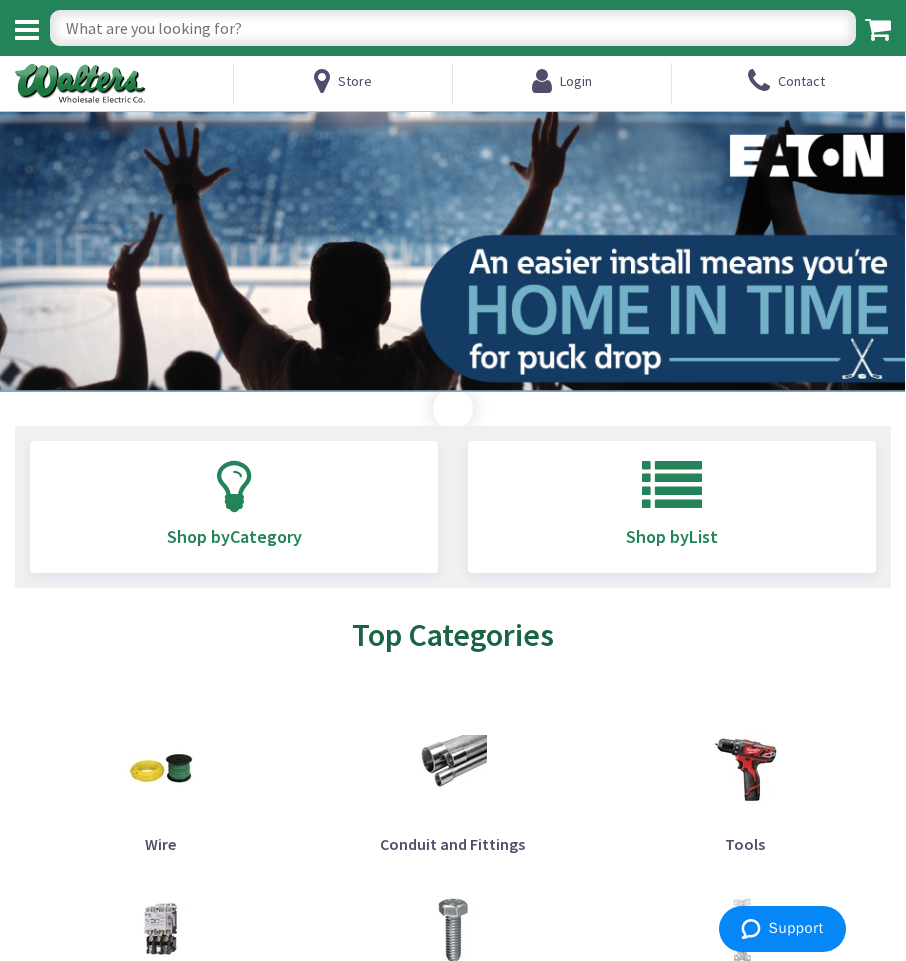 click at bounding box center [453, 28] 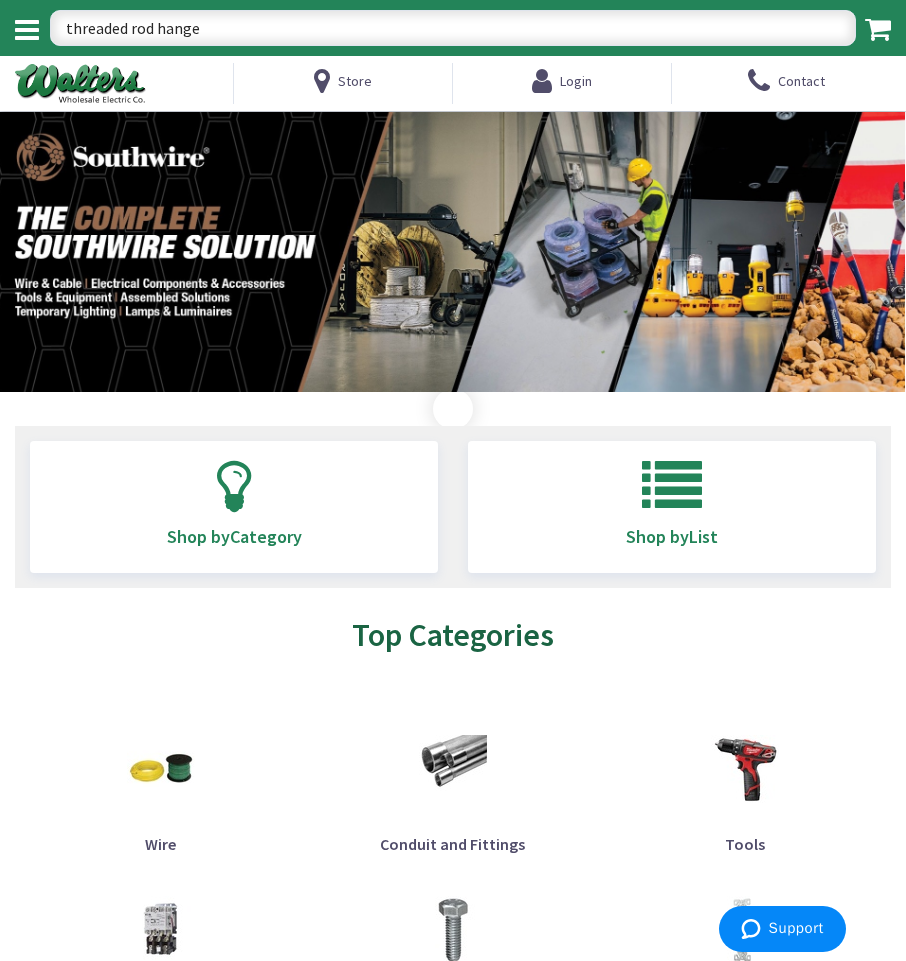 type on "threaded rod hanger" 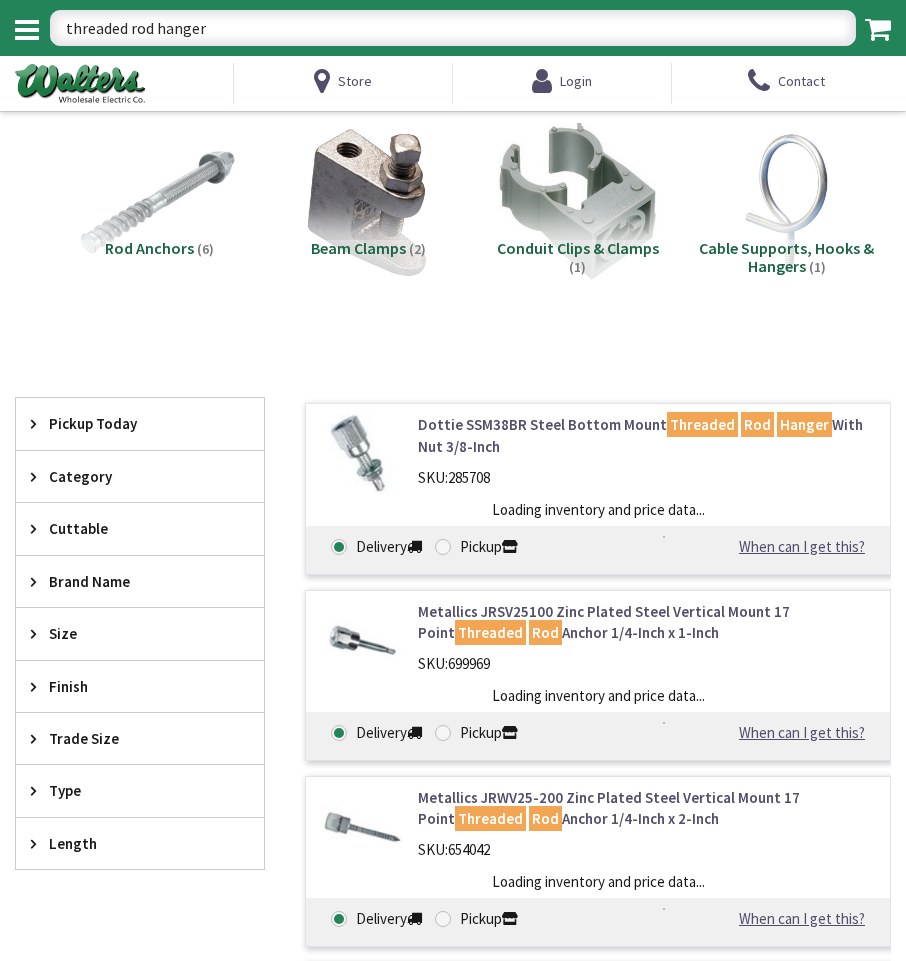 scroll, scrollTop: 0, scrollLeft: 0, axis: both 